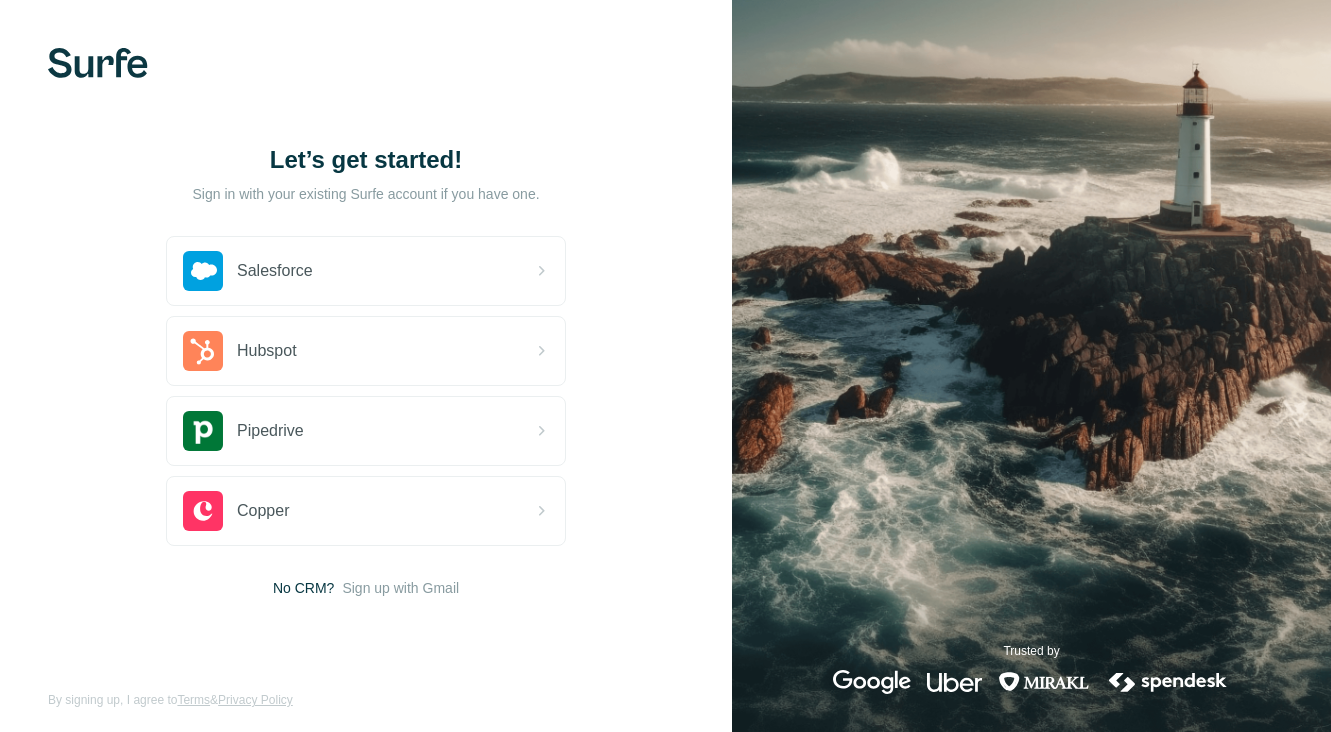 scroll, scrollTop: 0, scrollLeft: 0, axis: both 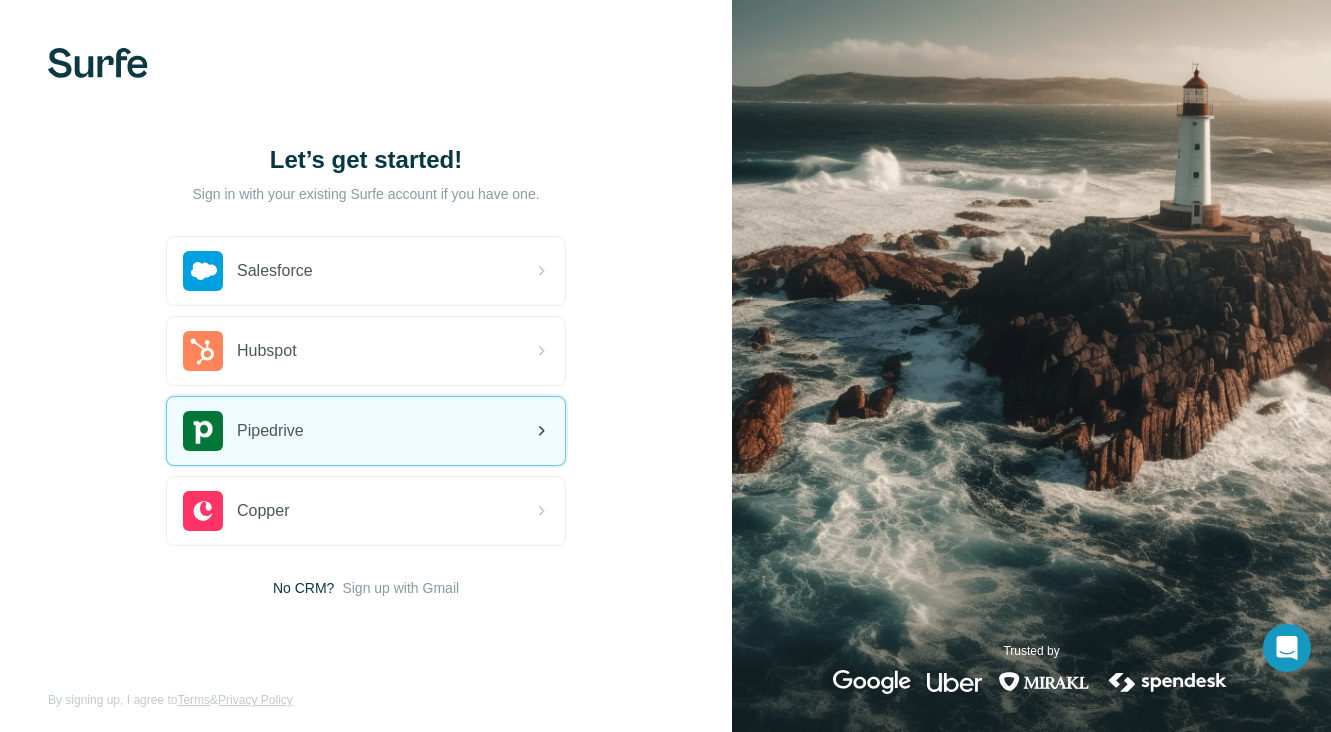 click on "Pipedrive" at bounding box center [270, 431] 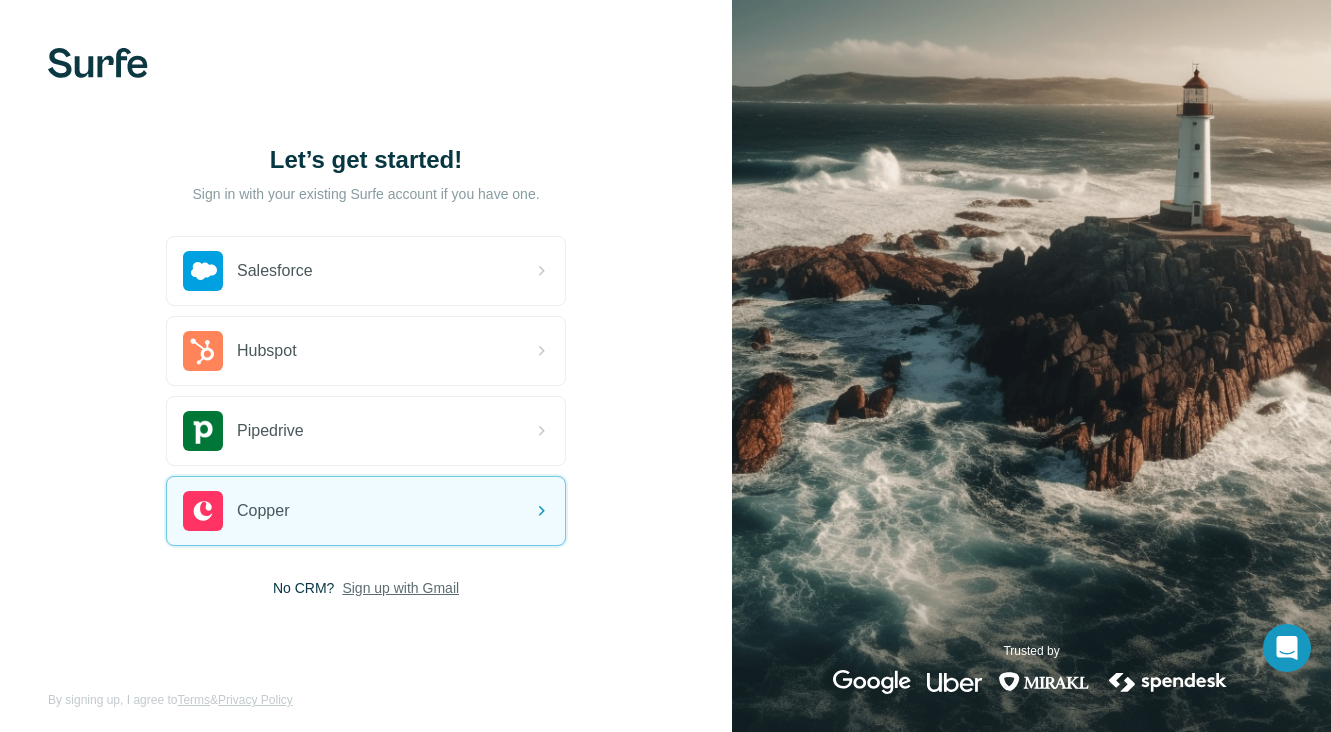 click on "Sign up with Gmail" at bounding box center [400, 588] 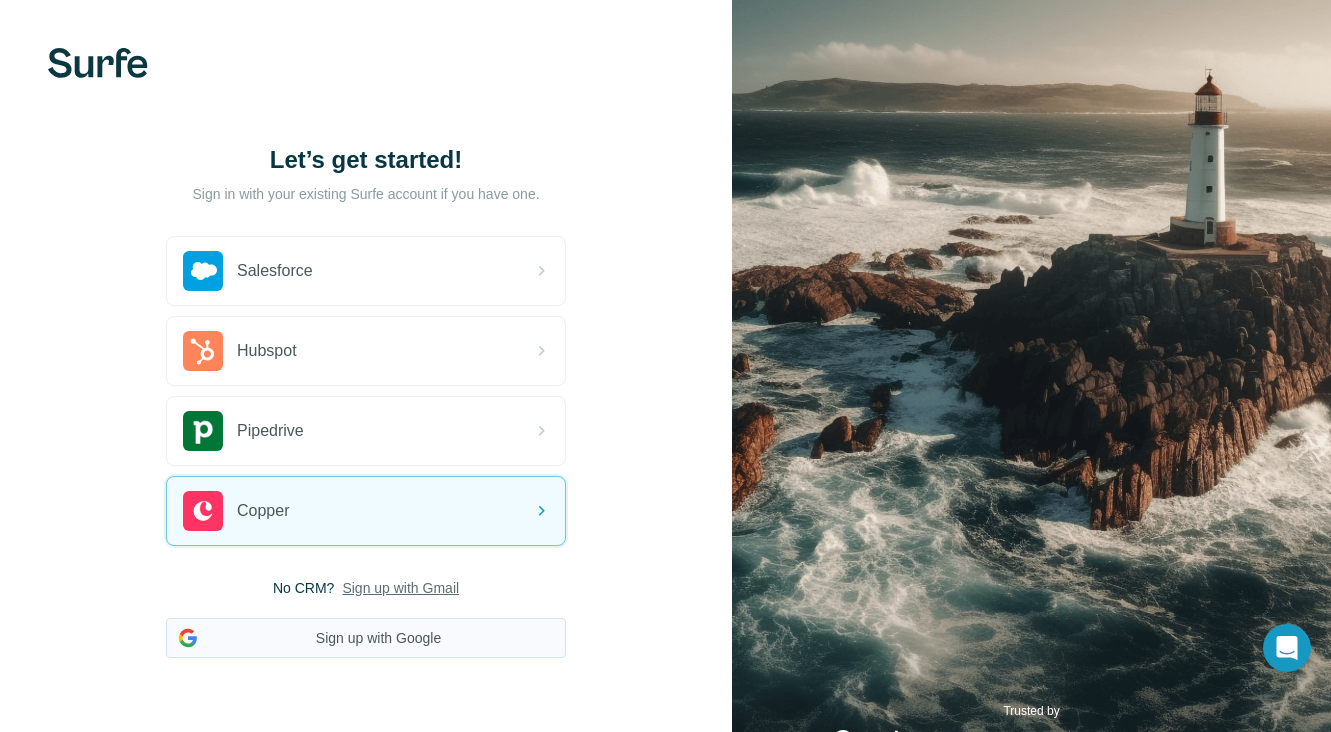 click on "Sign up with Google" at bounding box center [366, 638] 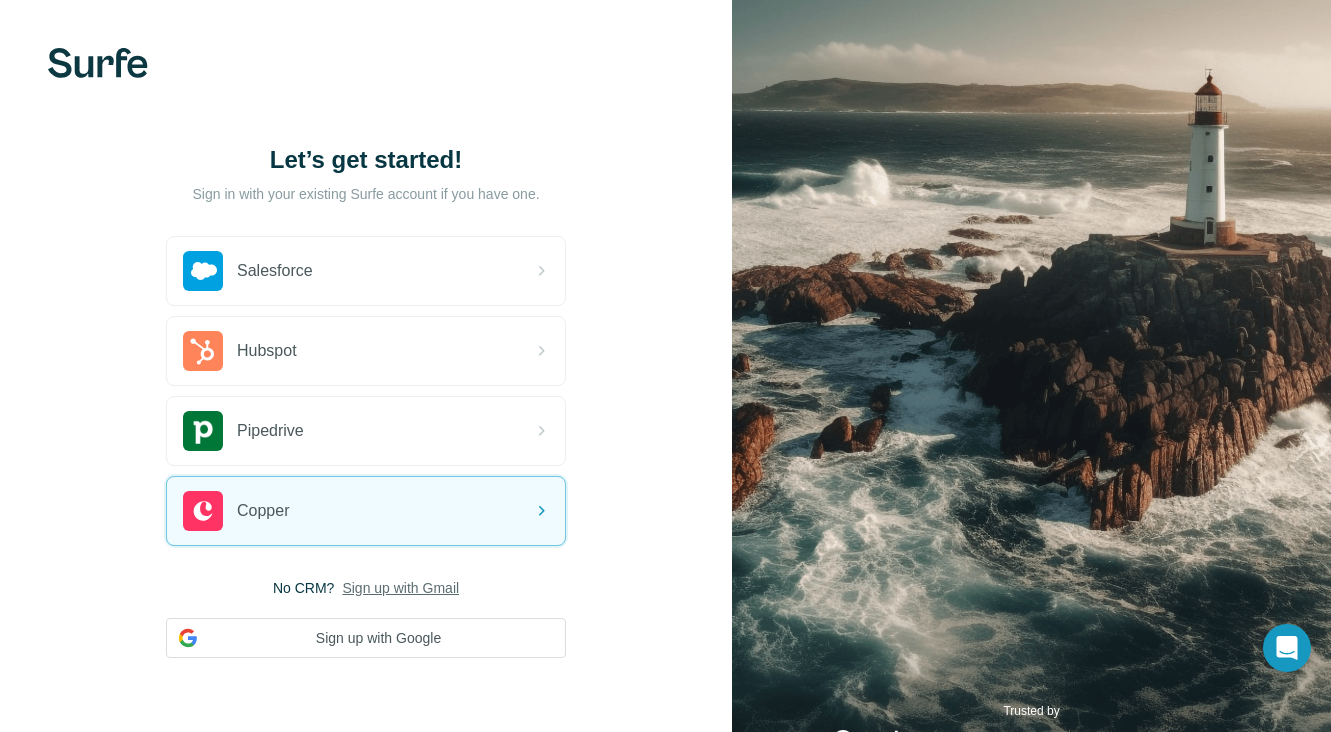 scroll, scrollTop: 70, scrollLeft: 0, axis: vertical 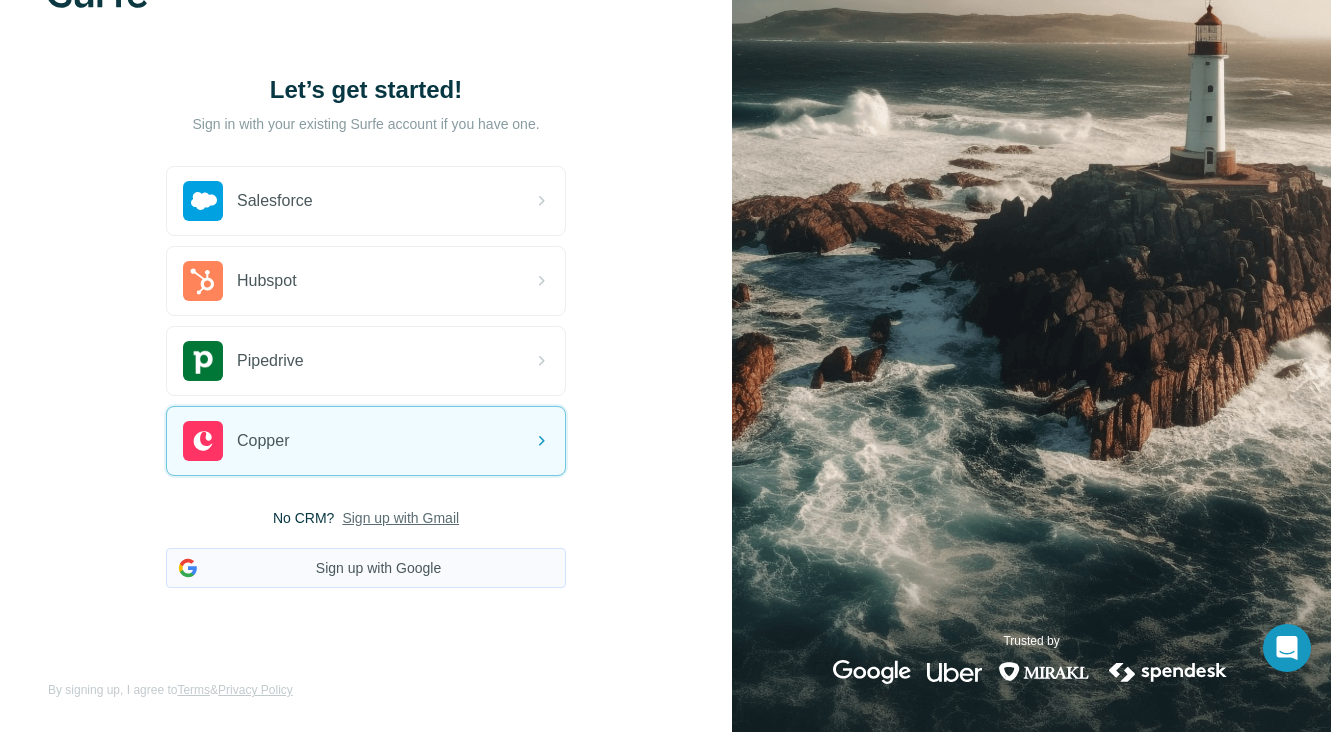 click on "Sign up with Google" at bounding box center [366, 568] 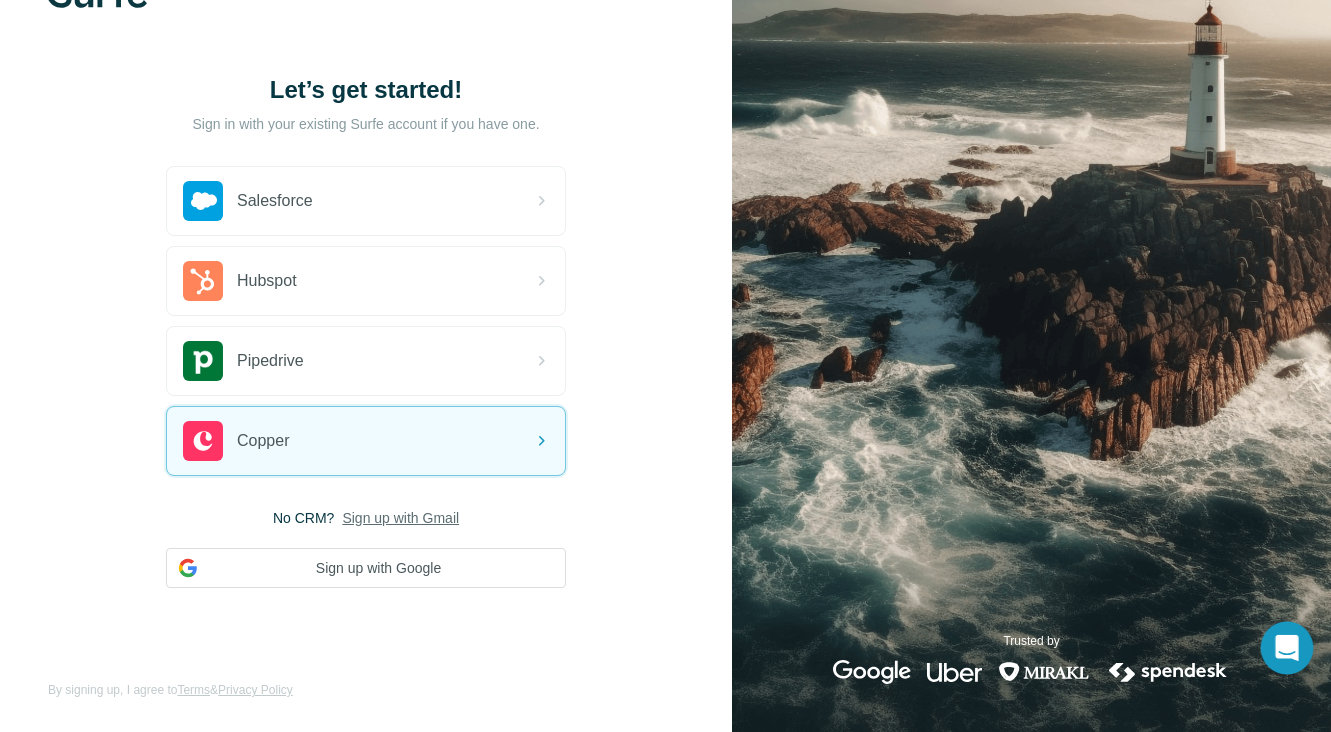 click 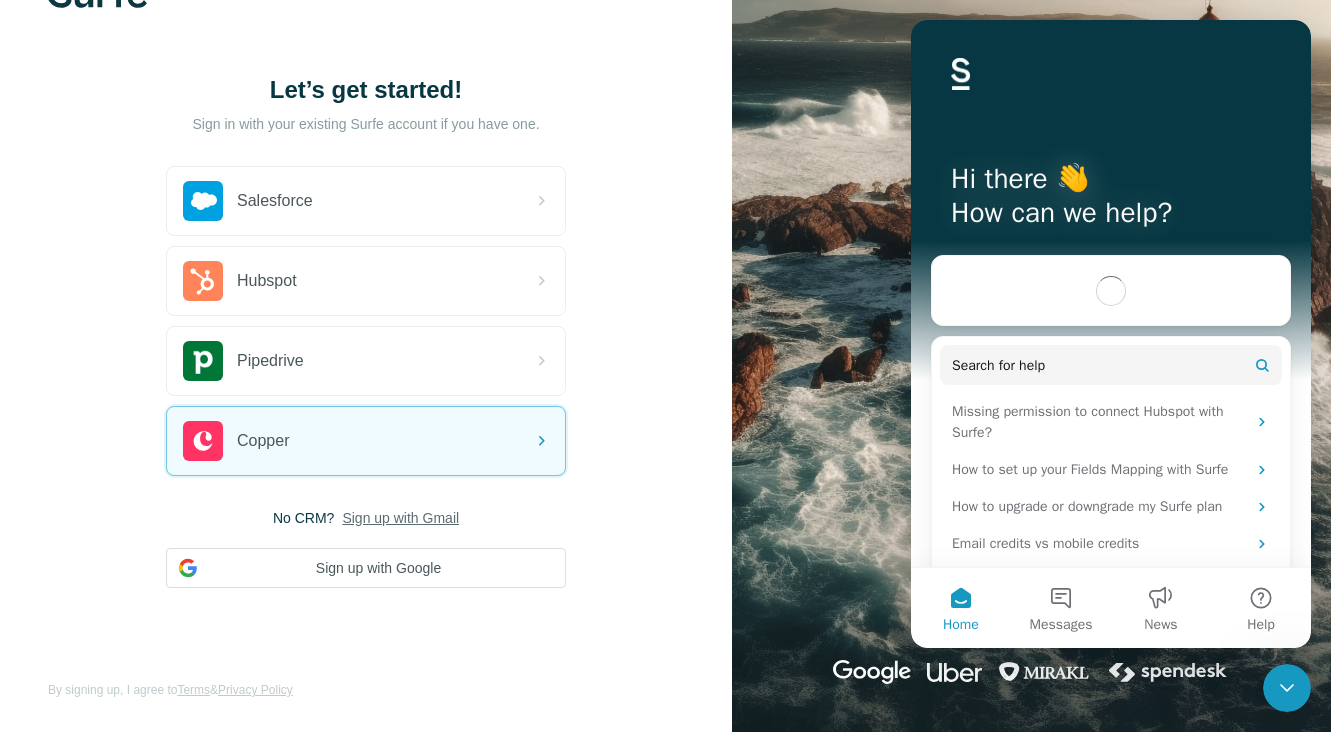 scroll, scrollTop: 0, scrollLeft: 0, axis: both 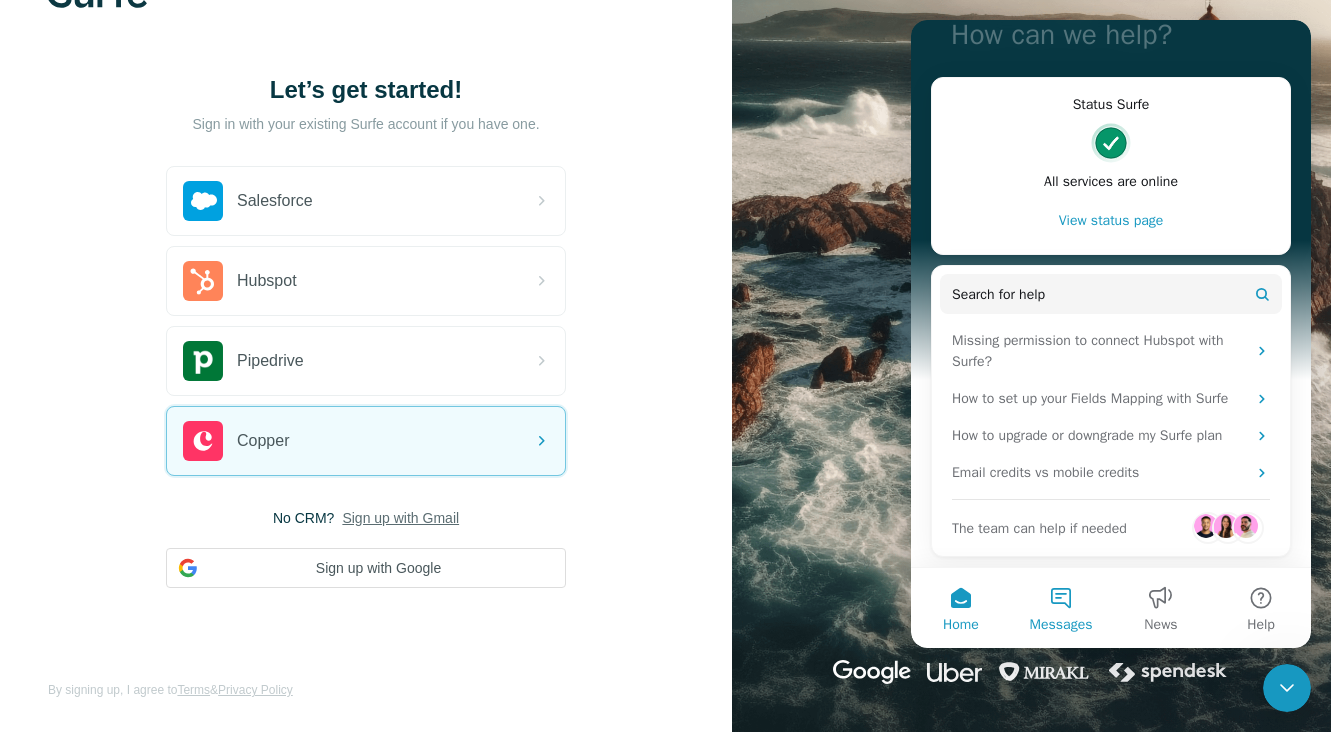 click on "Messages" at bounding box center [1061, 608] 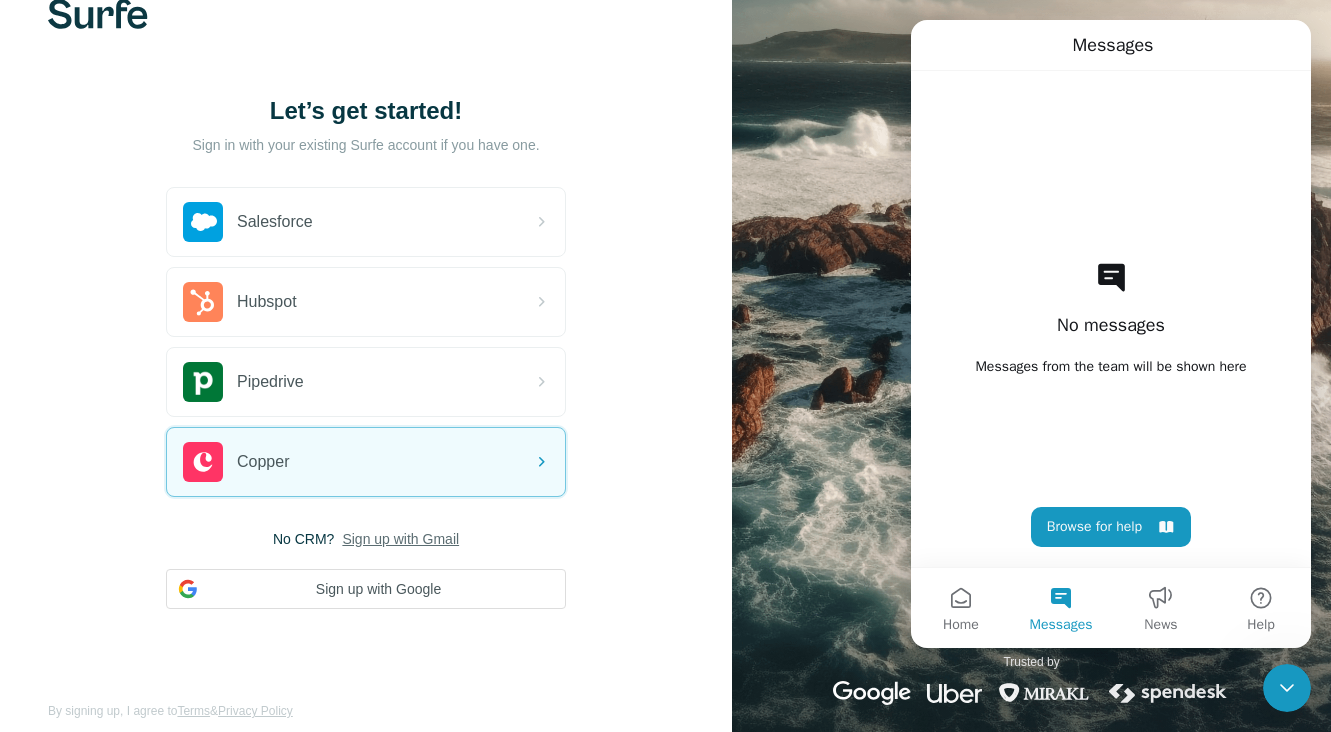 scroll, scrollTop: 70, scrollLeft: 0, axis: vertical 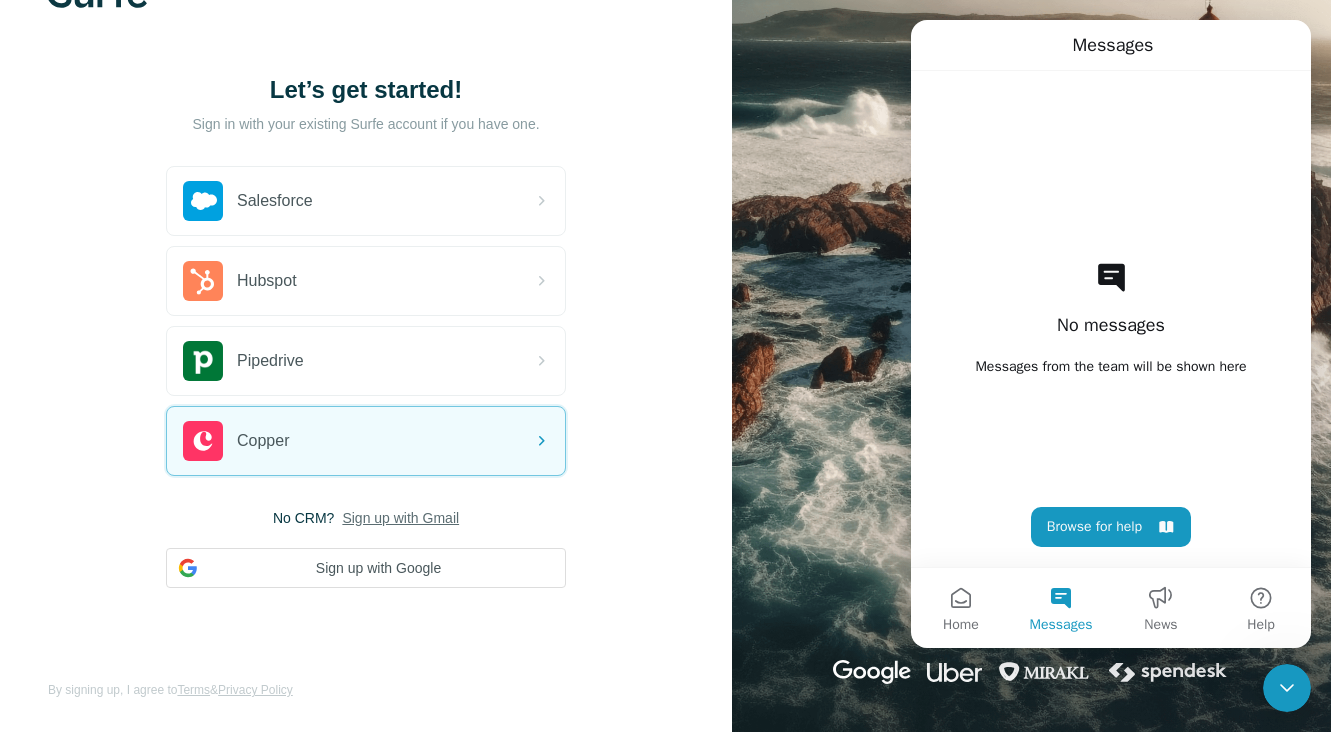 click on "Messages from the team will be shown here" at bounding box center [1110, 367] 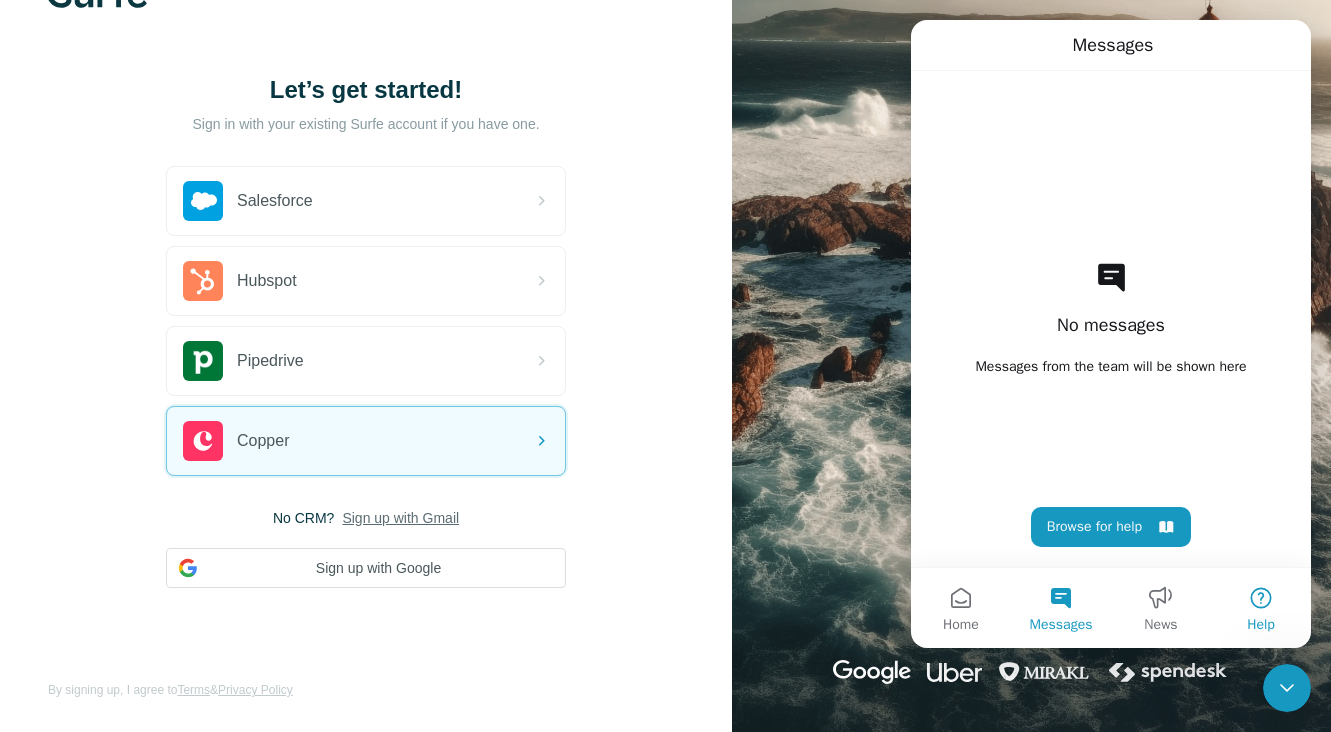 click on "Help" at bounding box center (1261, 625) 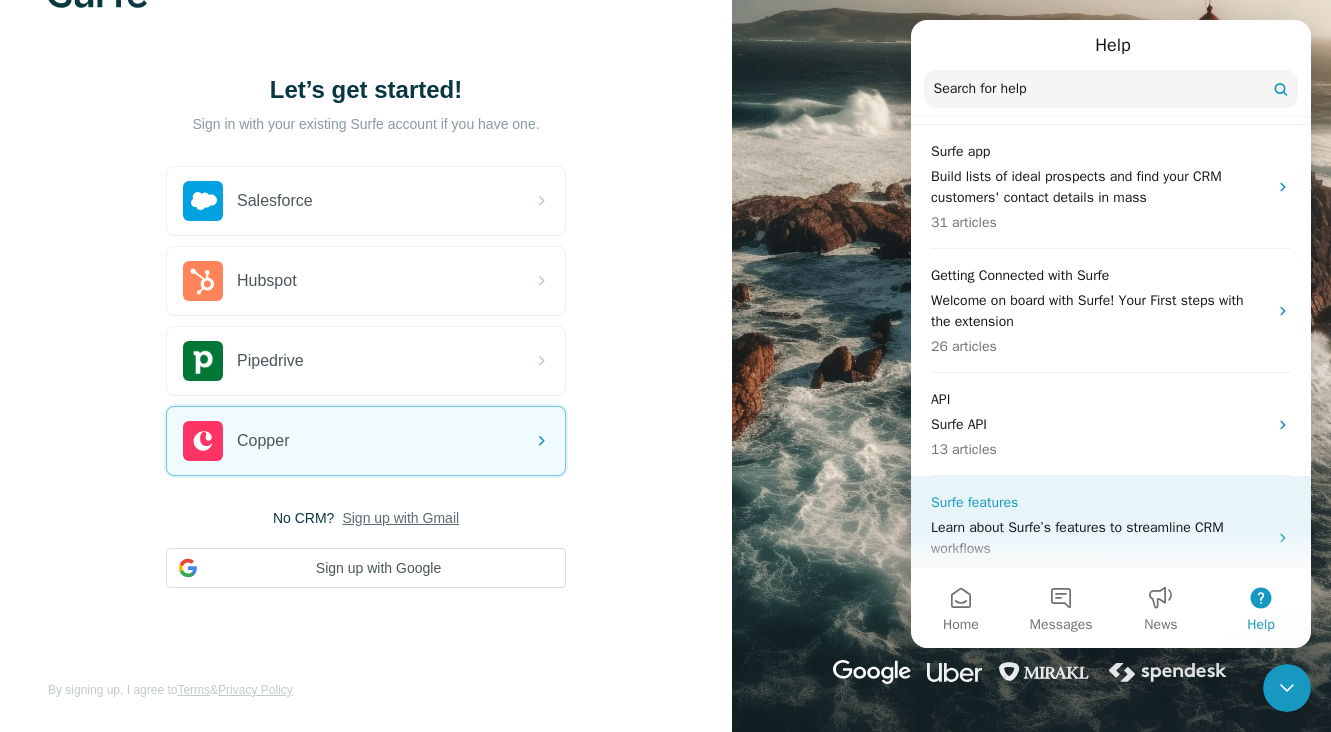 scroll, scrollTop: 0, scrollLeft: 0, axis: both 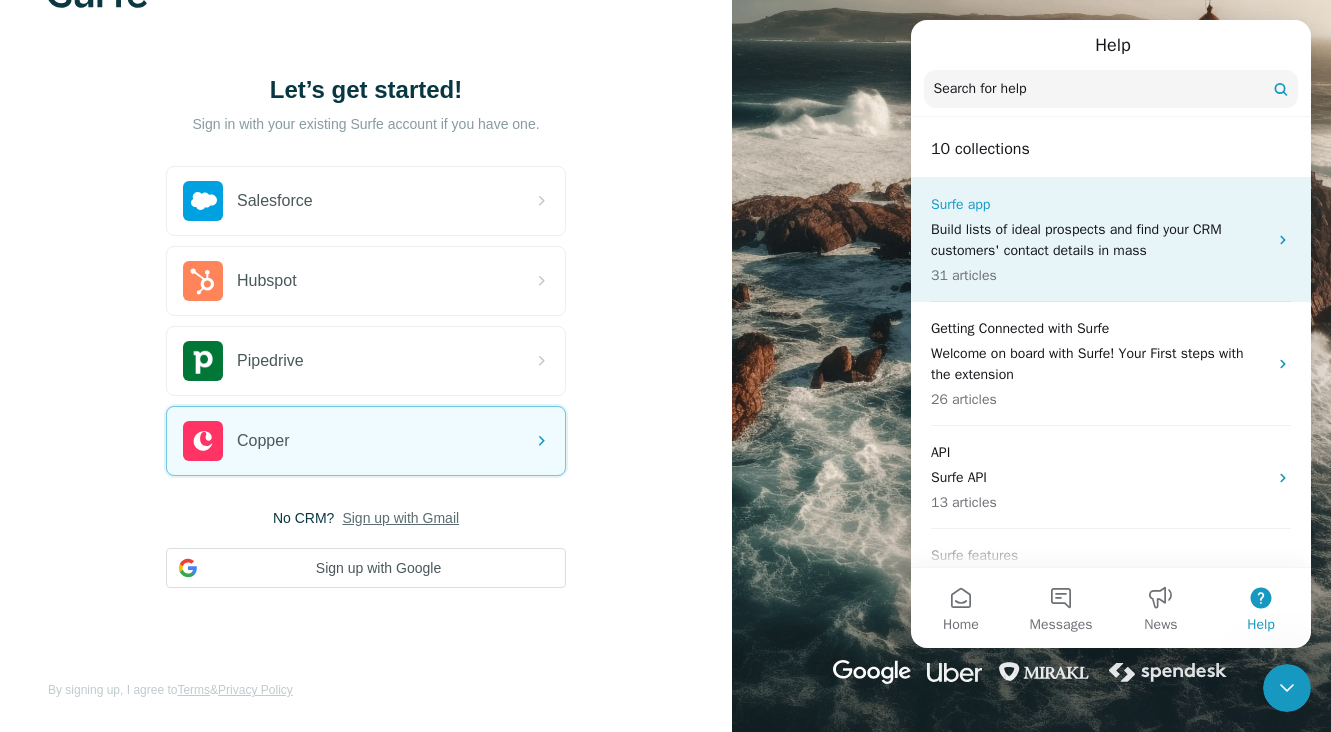 click on "Surfe app" at bounding box center [1099, 204] 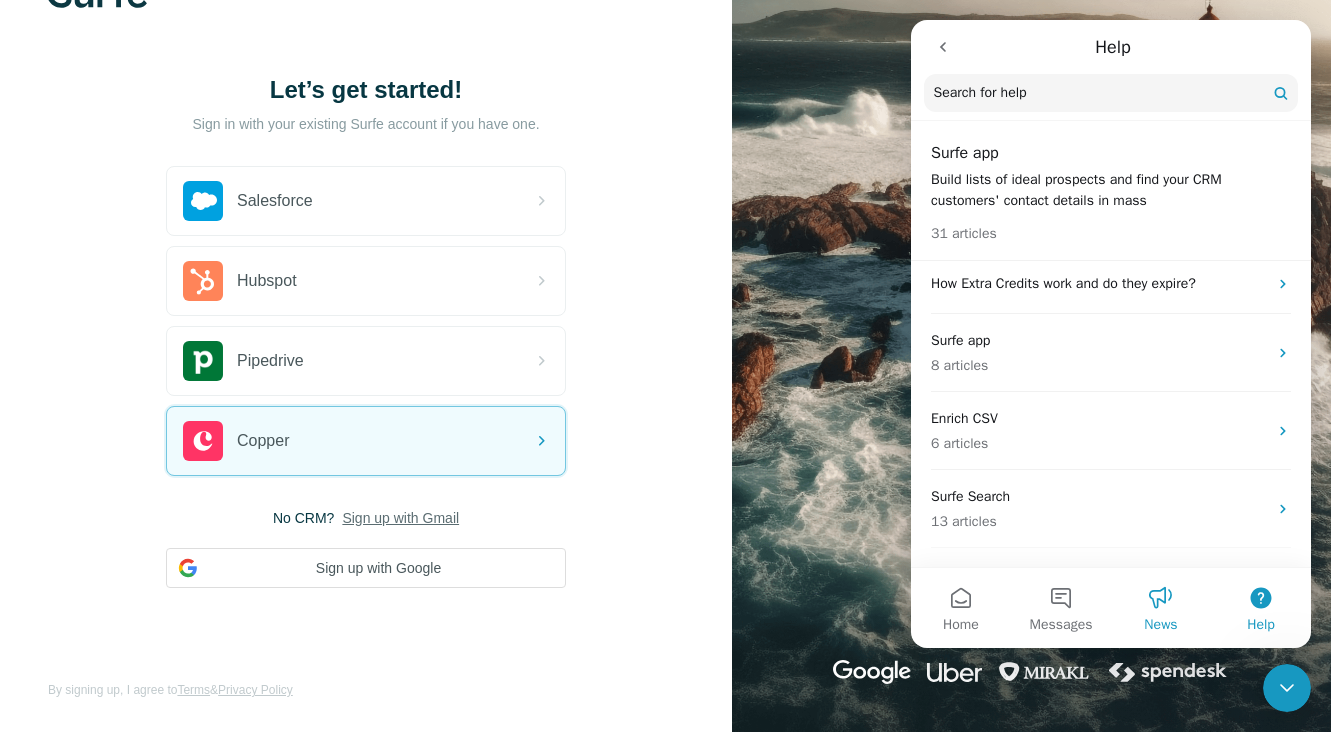 click on "News" at bounding box center [1161, 608] 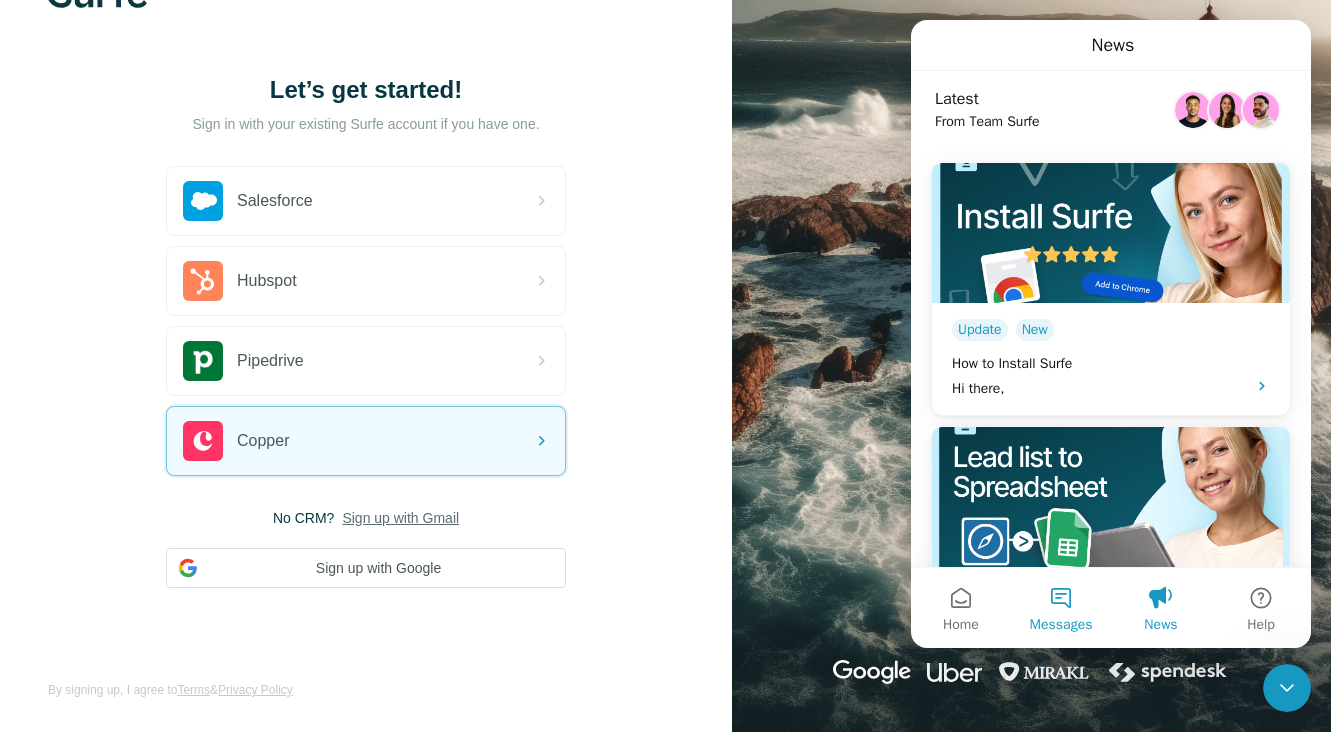 click on "Messages" at bounding box center [1061, 608] 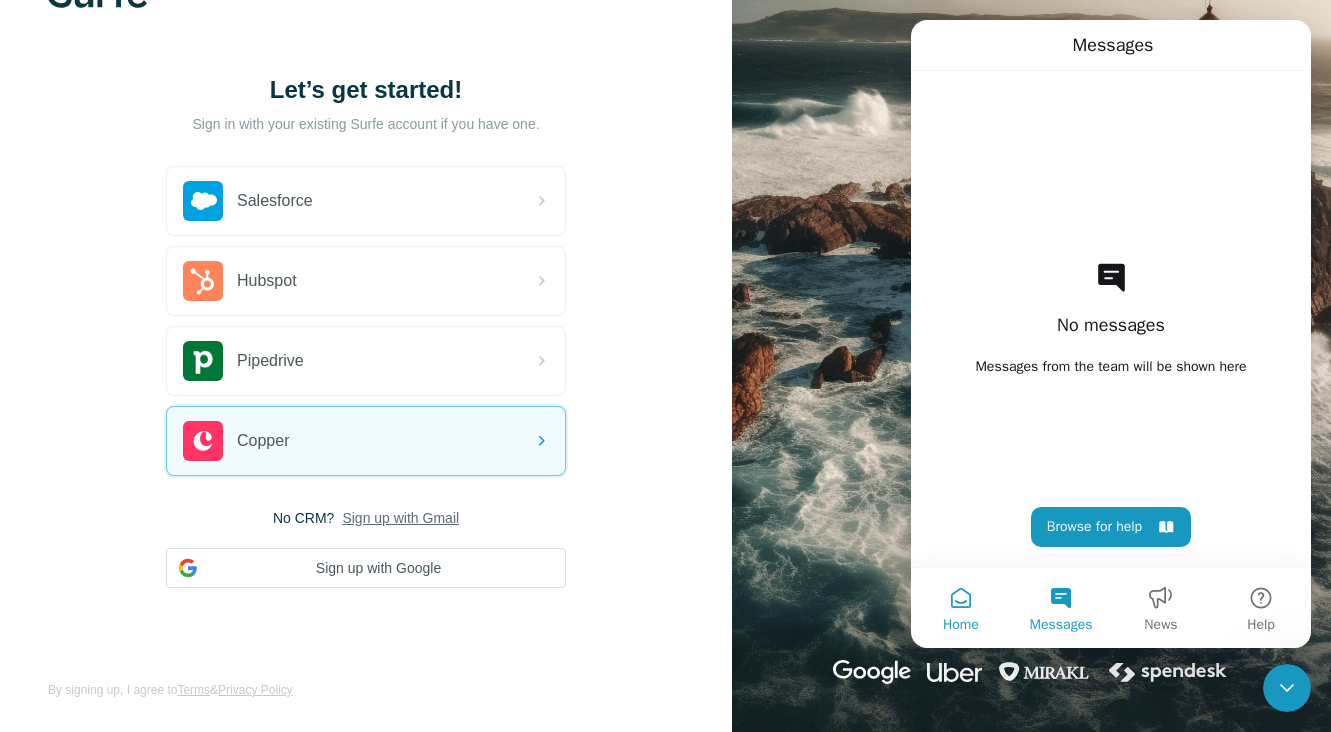 click on "Home" at bounding box center [961, 608] 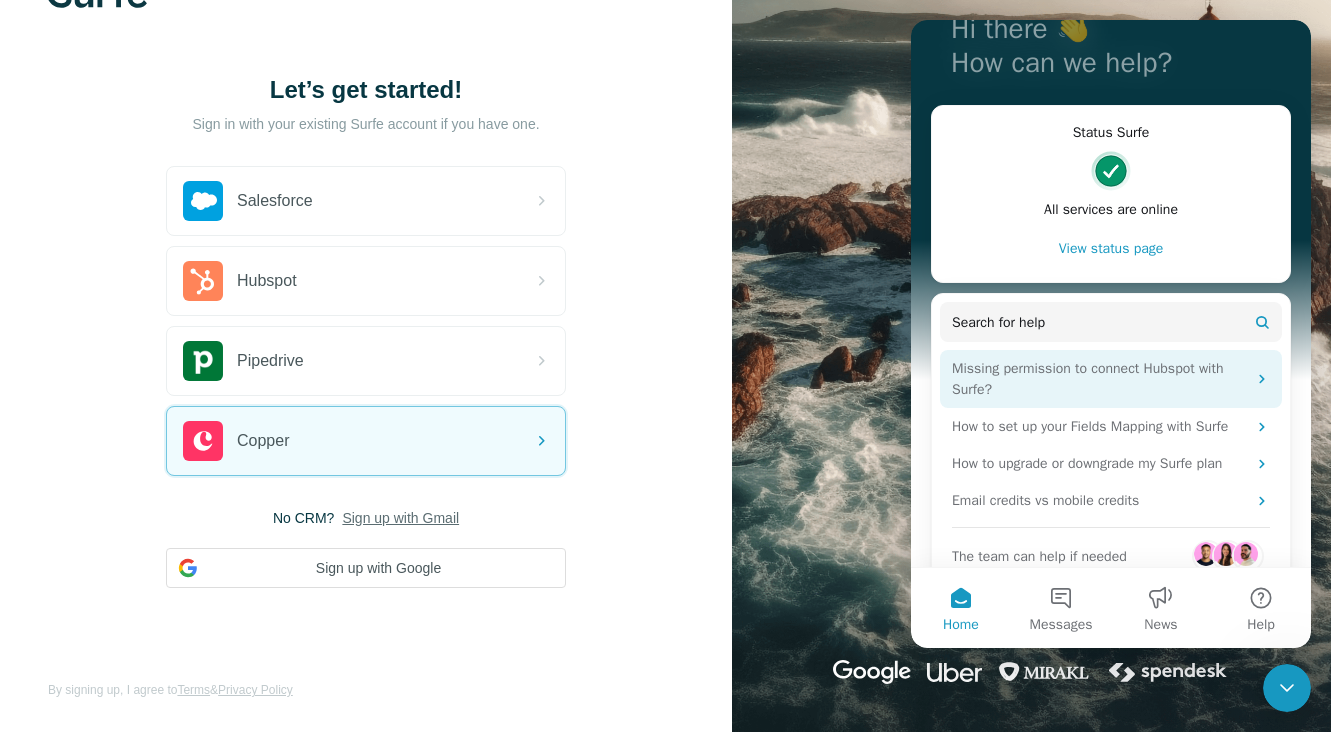 scroll, scrollTop: 178, scrollLeft: 0, axis: vertical 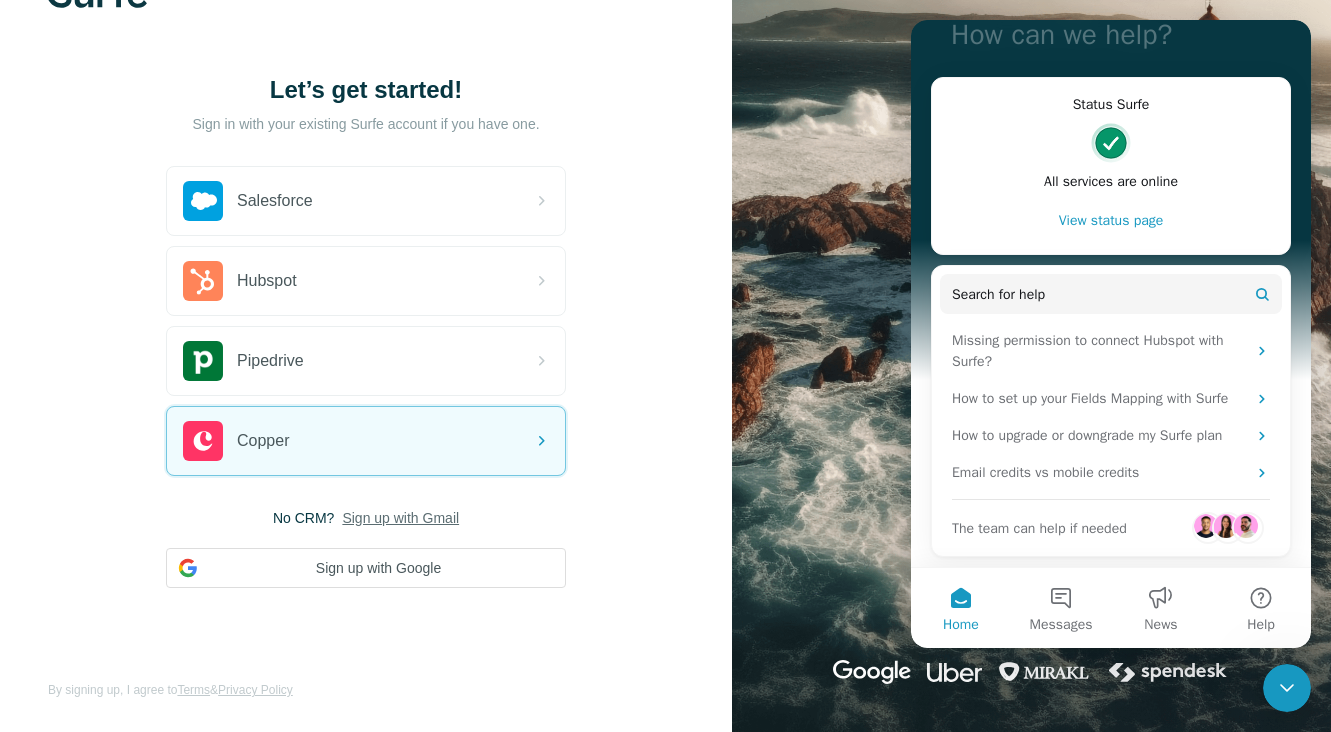 click on "The team can help if needed" at bounding box center [1039, 528] 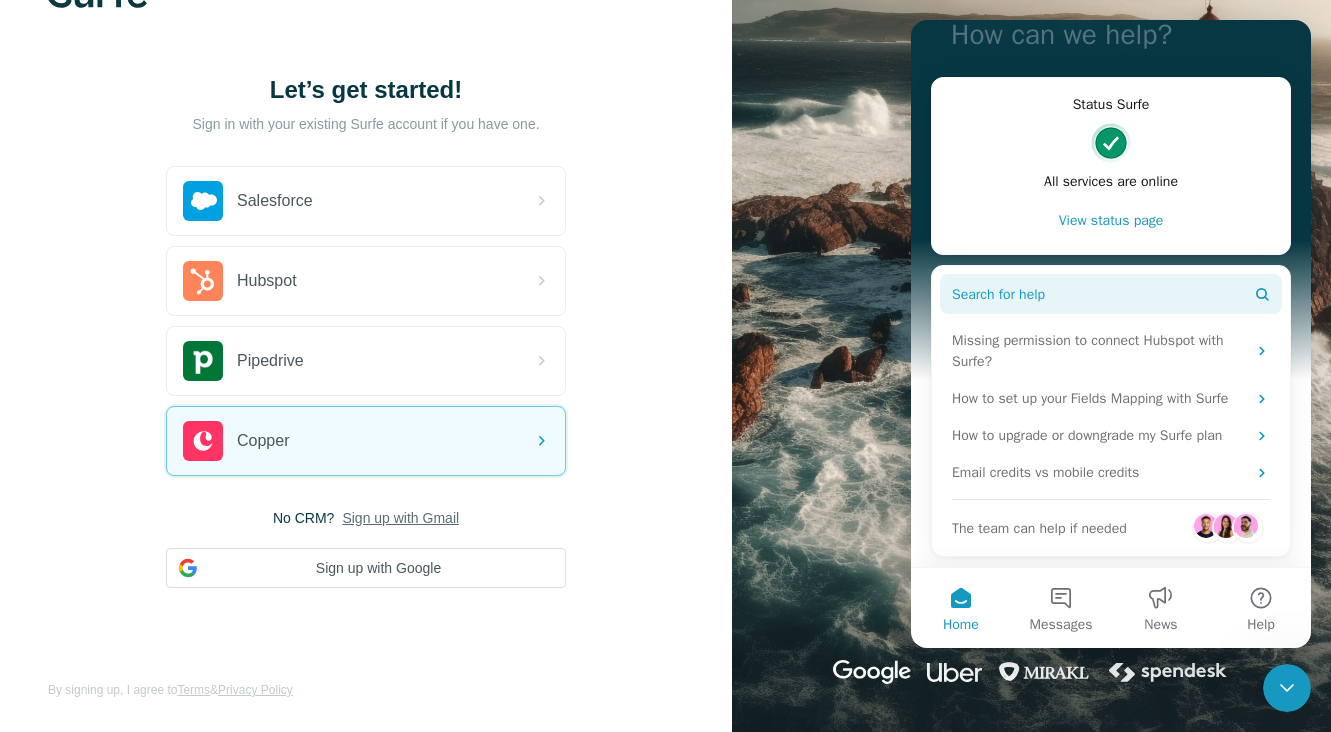 click on "Search for help" at bounding box center [1111, 294] 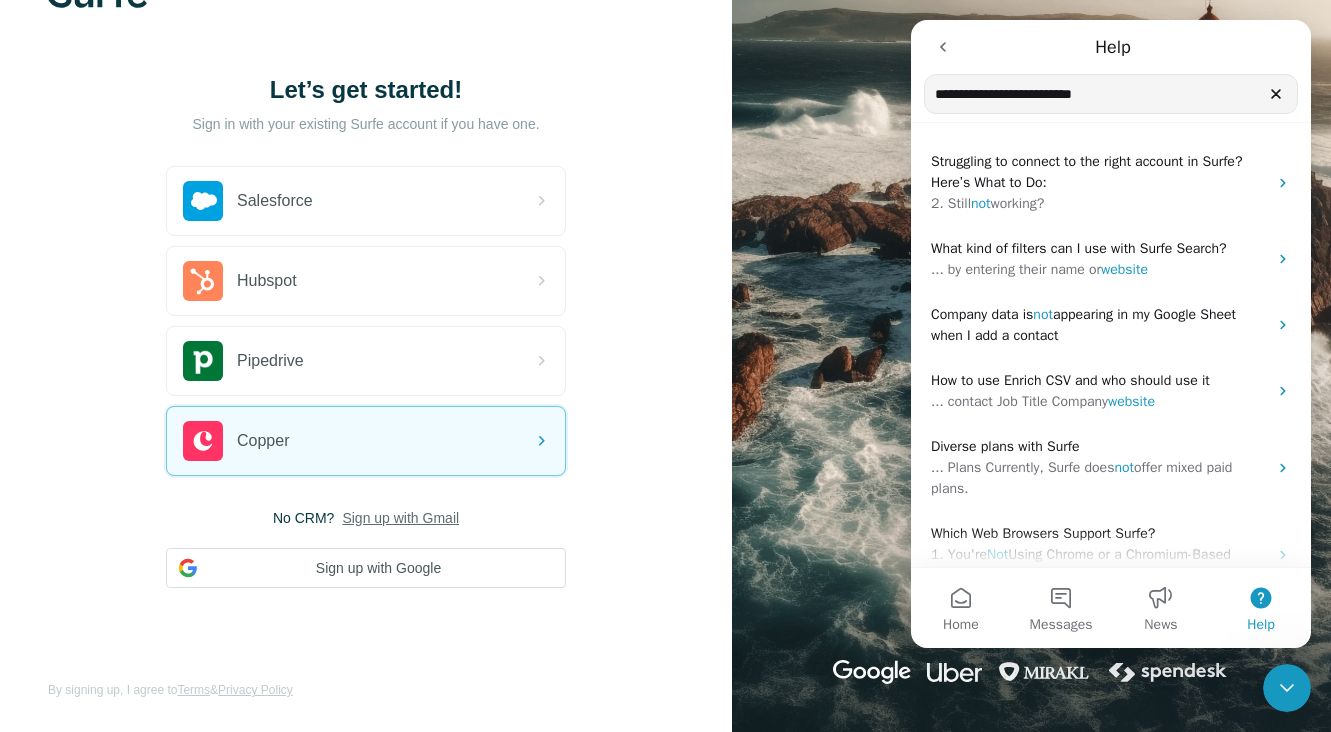 type on "**********" 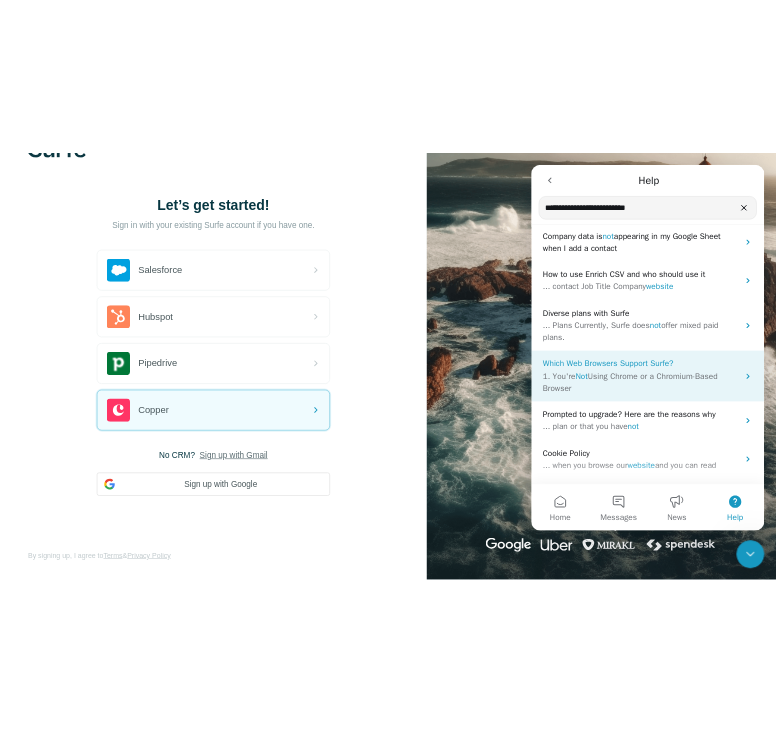 scroll, scrollTop: 137, scrollLeft: 0, axis: vertical 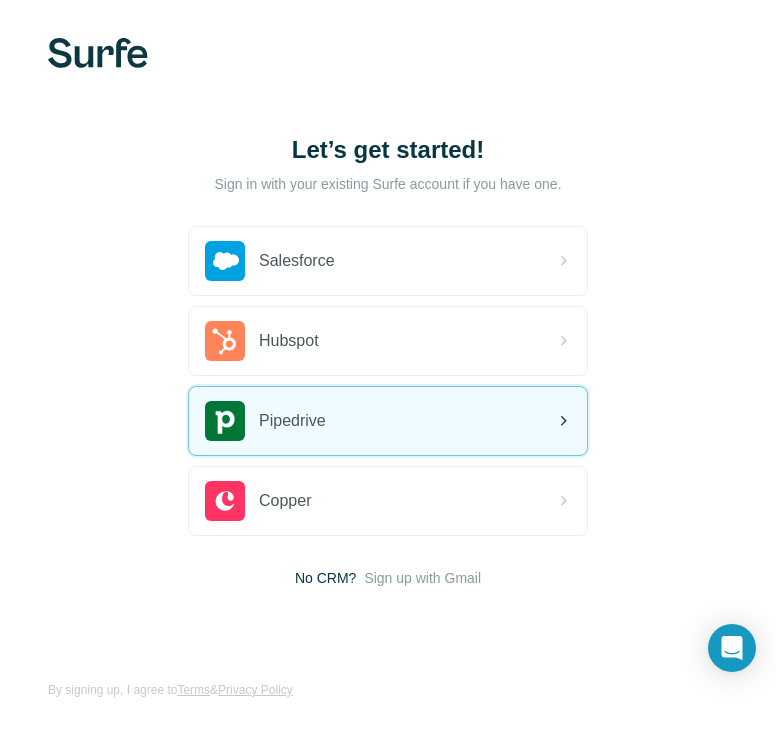 click on "Pipedrive" at bounding box center (388, 421) 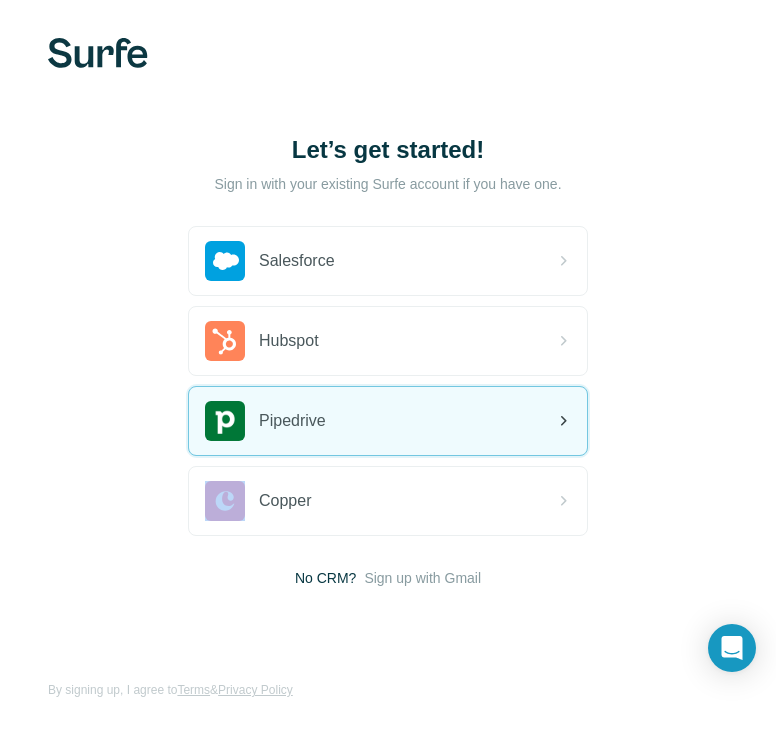 drag, startPoint x: 341, startPoint y: 432, endPoint x: 306, endPoint y: 422, distance: 36.40055 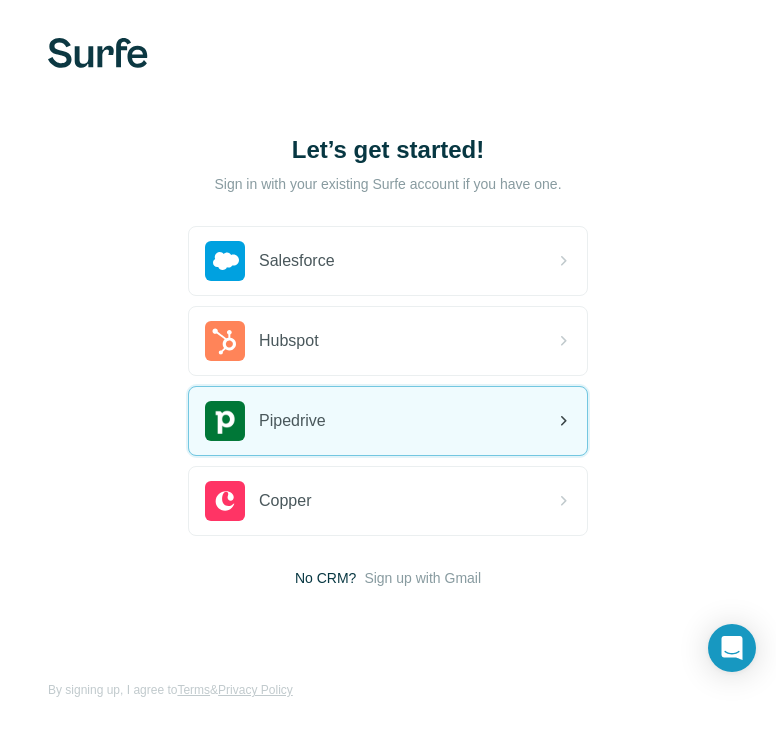click on "Pipedrive" at bounding box center [292, 421] 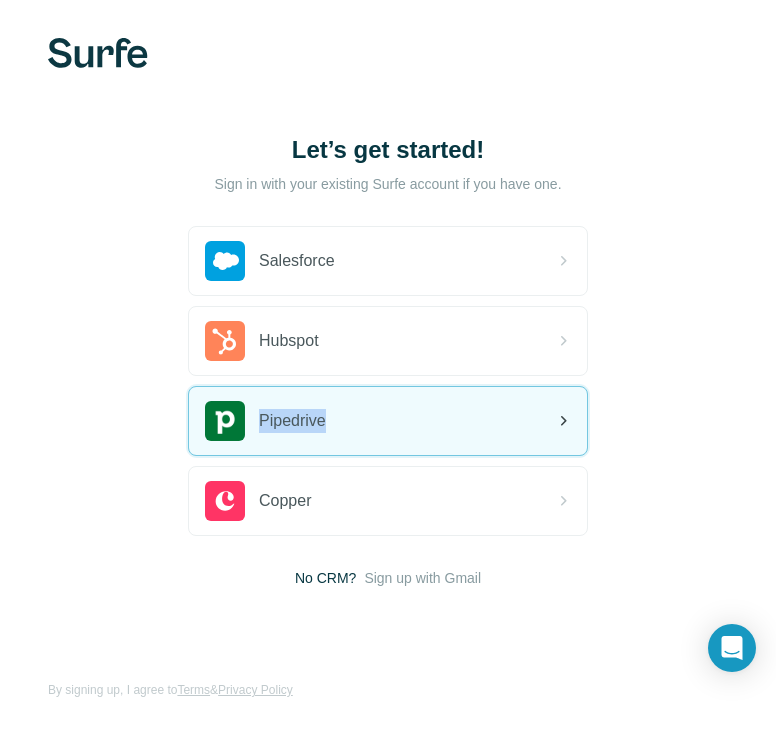 click on "Pipedrive" at bounding box center (292, 421) 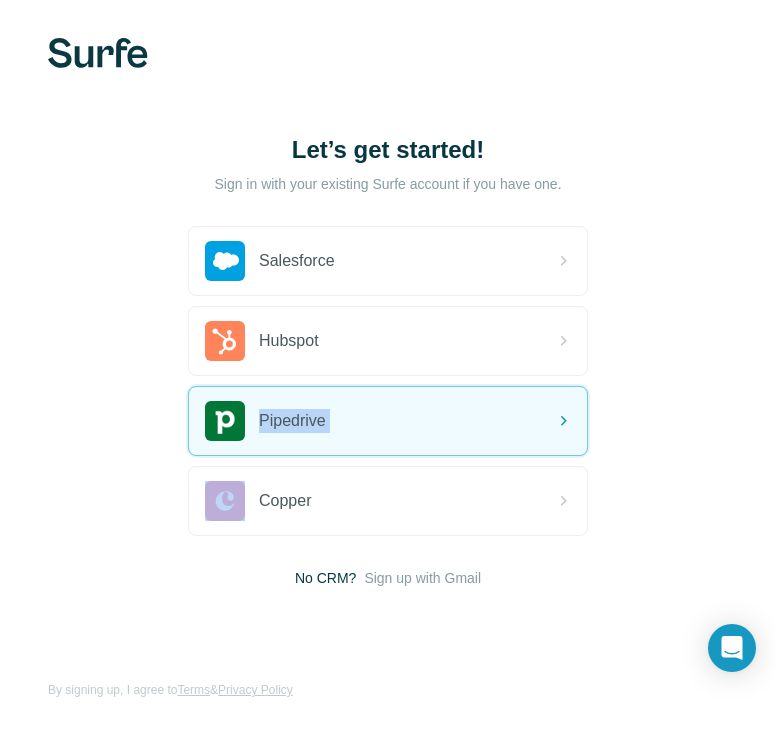 drag, startPoint x: 282, startPoint y: 420, endPoint x: 160, endPoint y: 424, distance: 122.06556 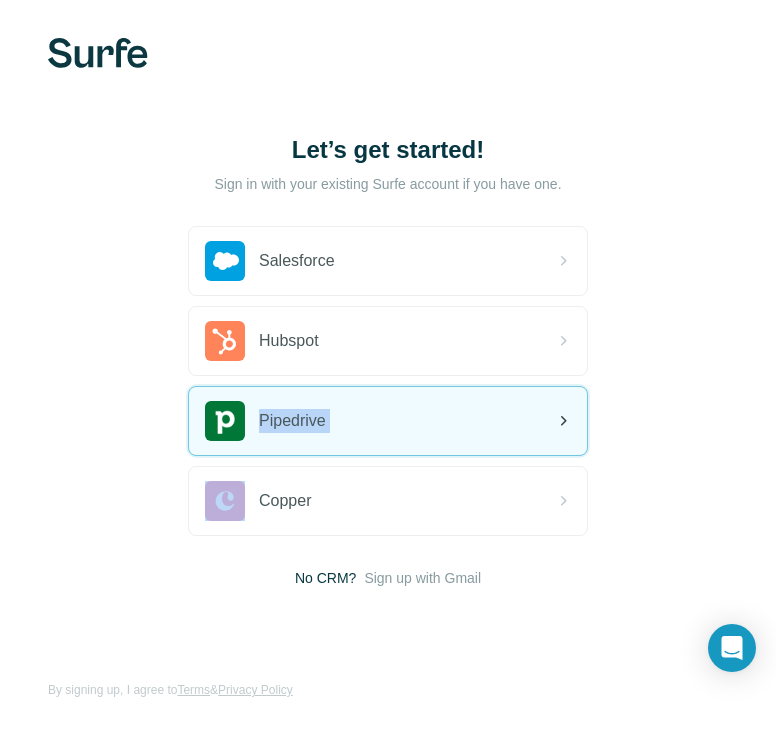 click 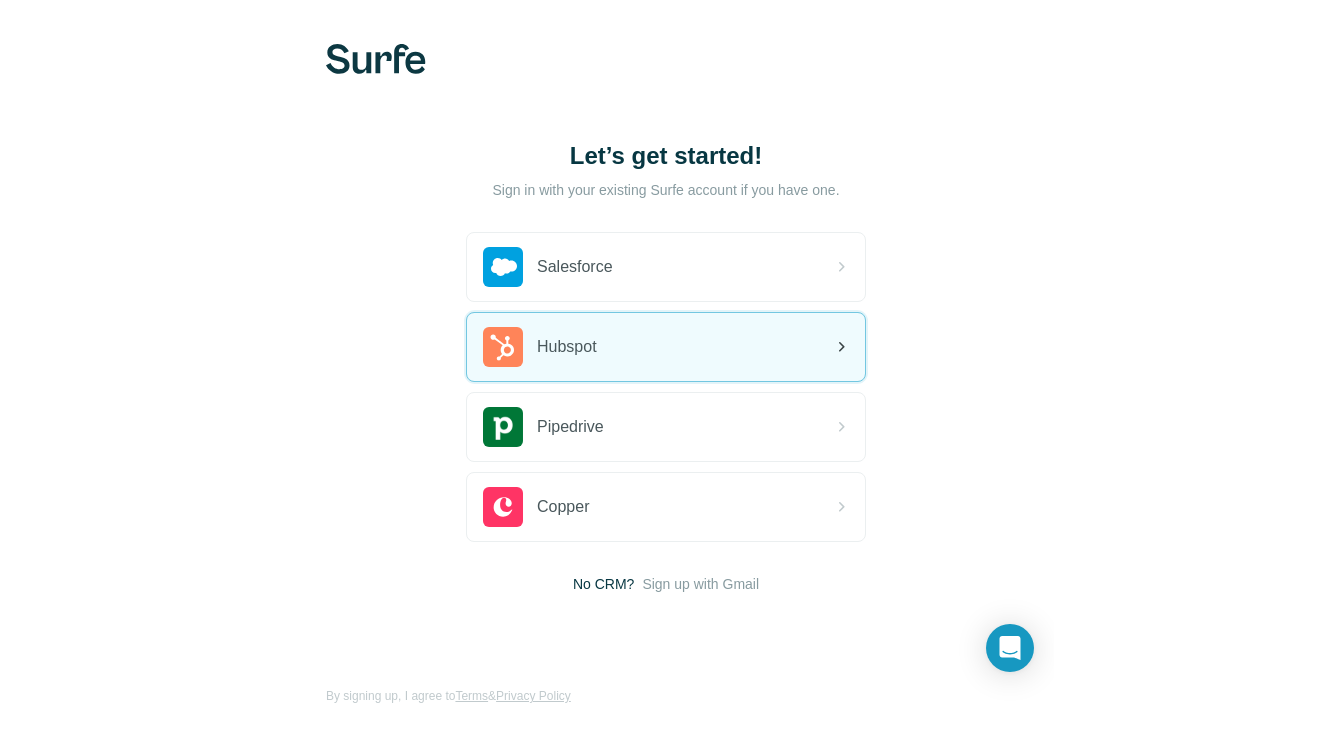 scroll, scrollTop: 0, scrollLeft: 0, axis: both 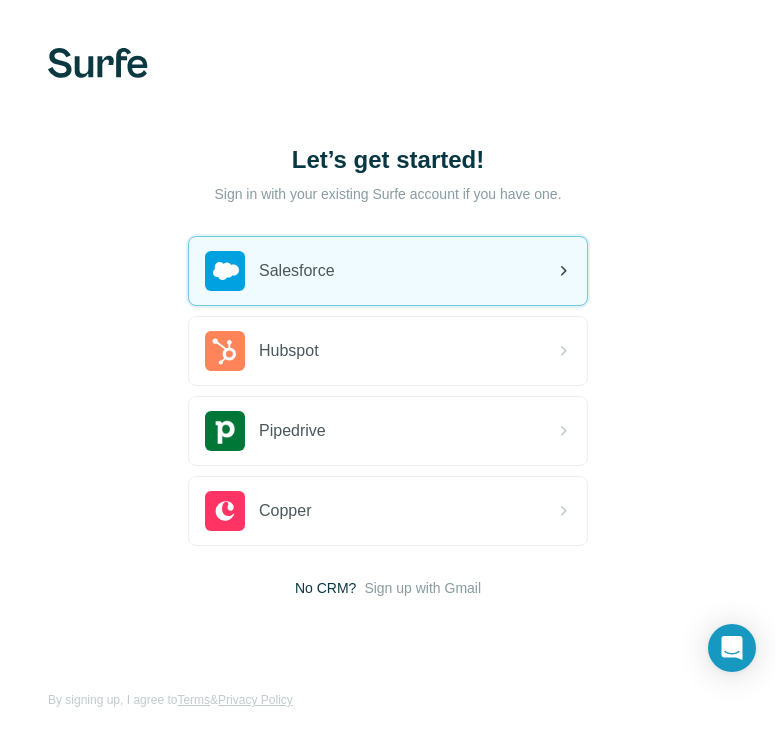 click on "Salesforce" at bounding box center [388, 271] 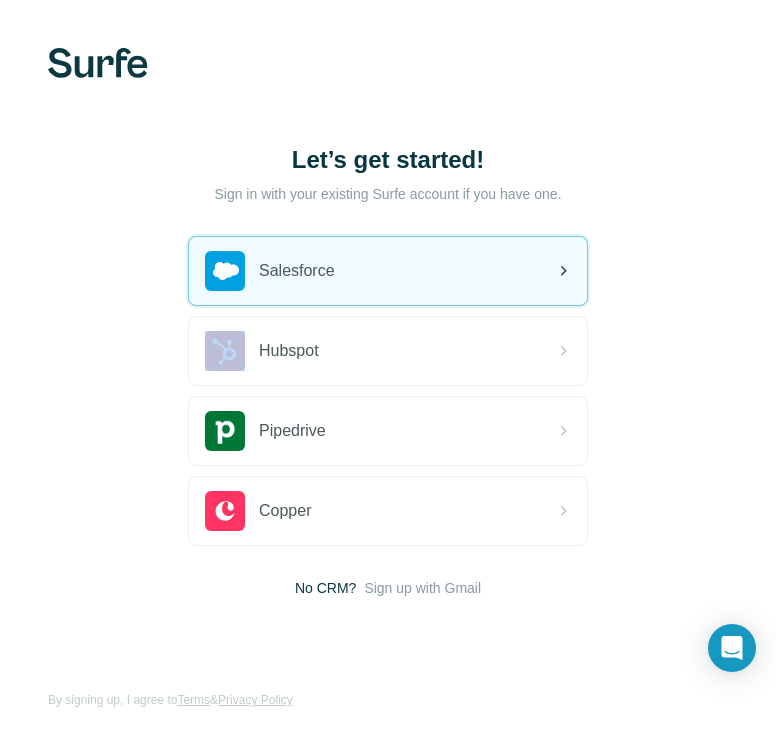 click on "Salesforce" at bounding box center (388, 271) 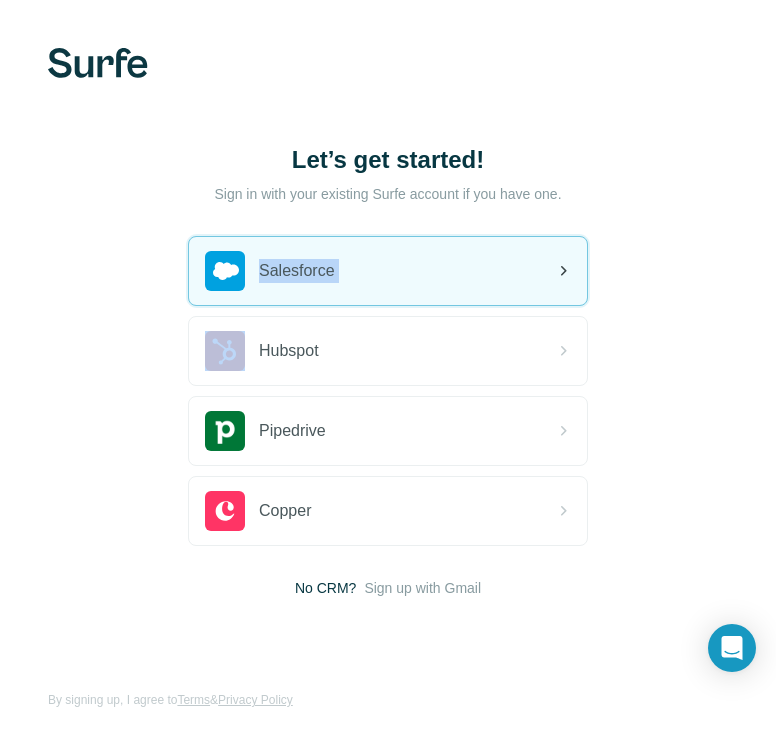 click on "Salesforce" at bounding box center (388, 271) 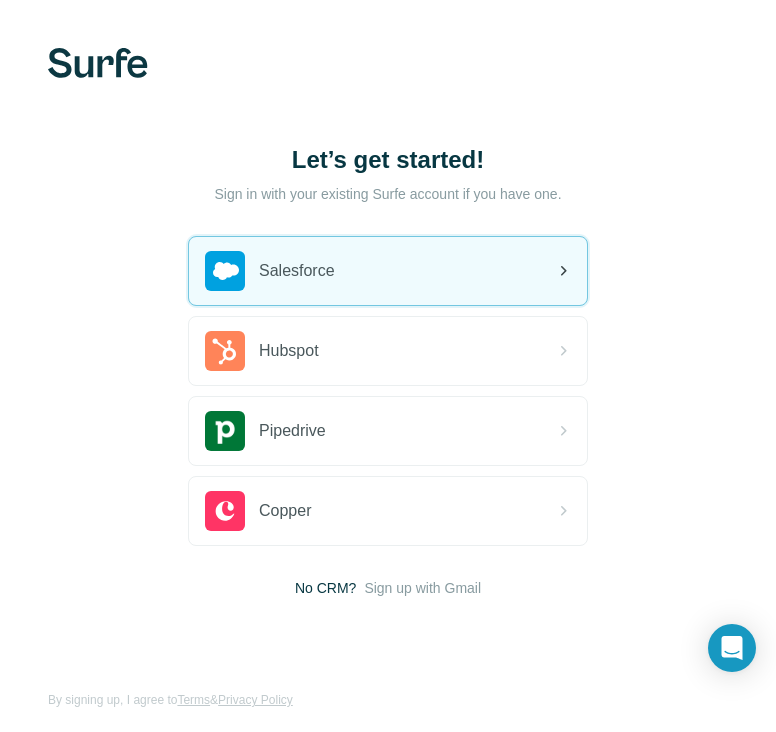 click on "Salesforce" at bounding box center [388, 271] 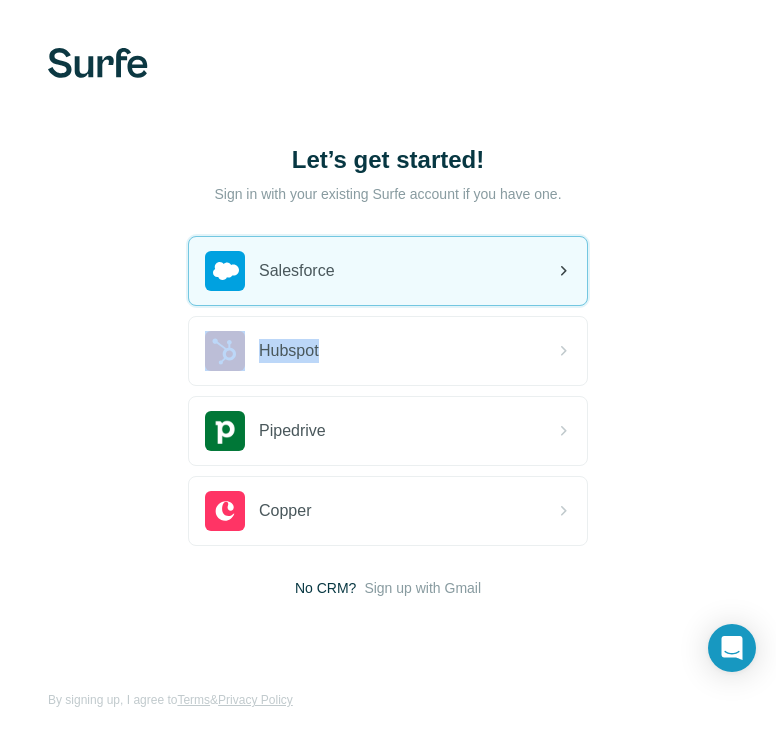 click on "Salesforce" at bounding box center [388, 271] 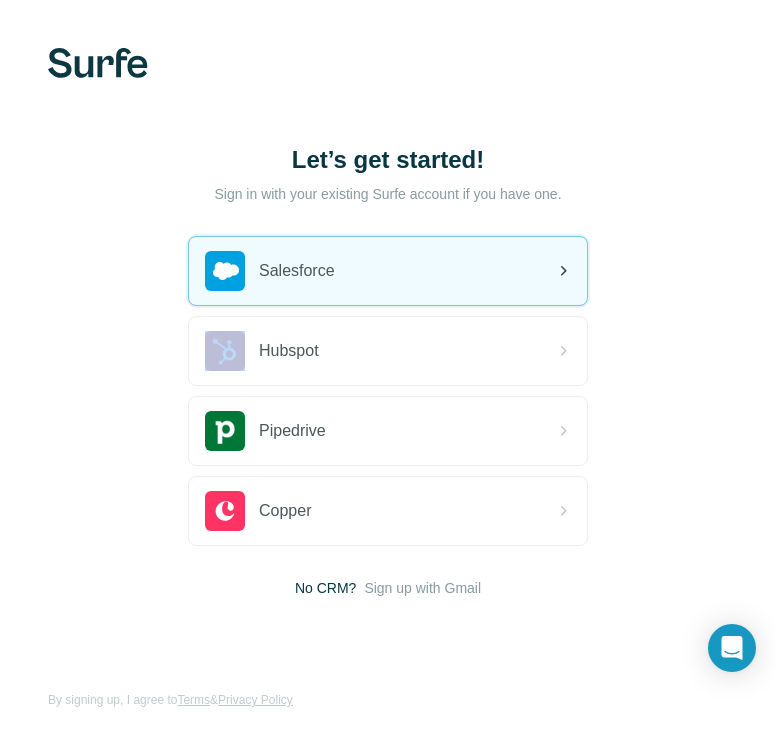 click on "Salesforce" at bounding box center (388, 271) 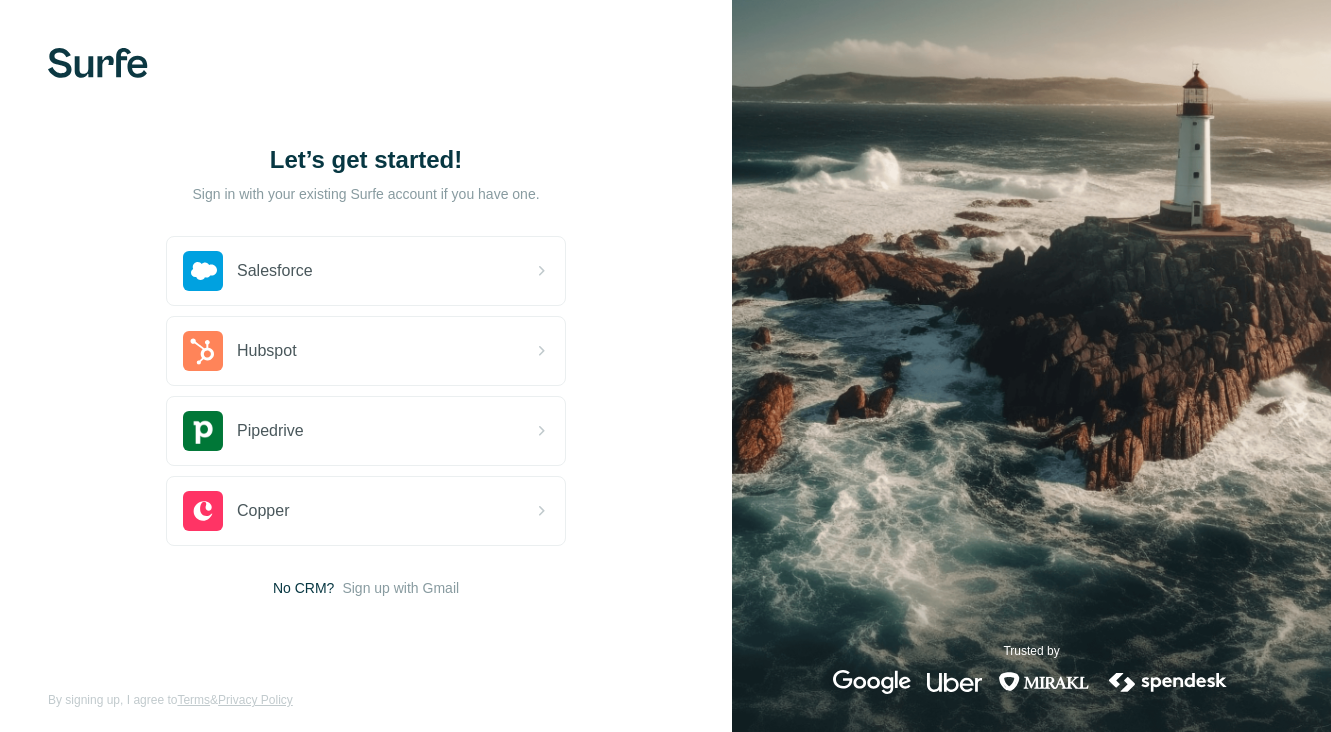scroll, scrollTop: 0, scrollLeft: 0, axis: both 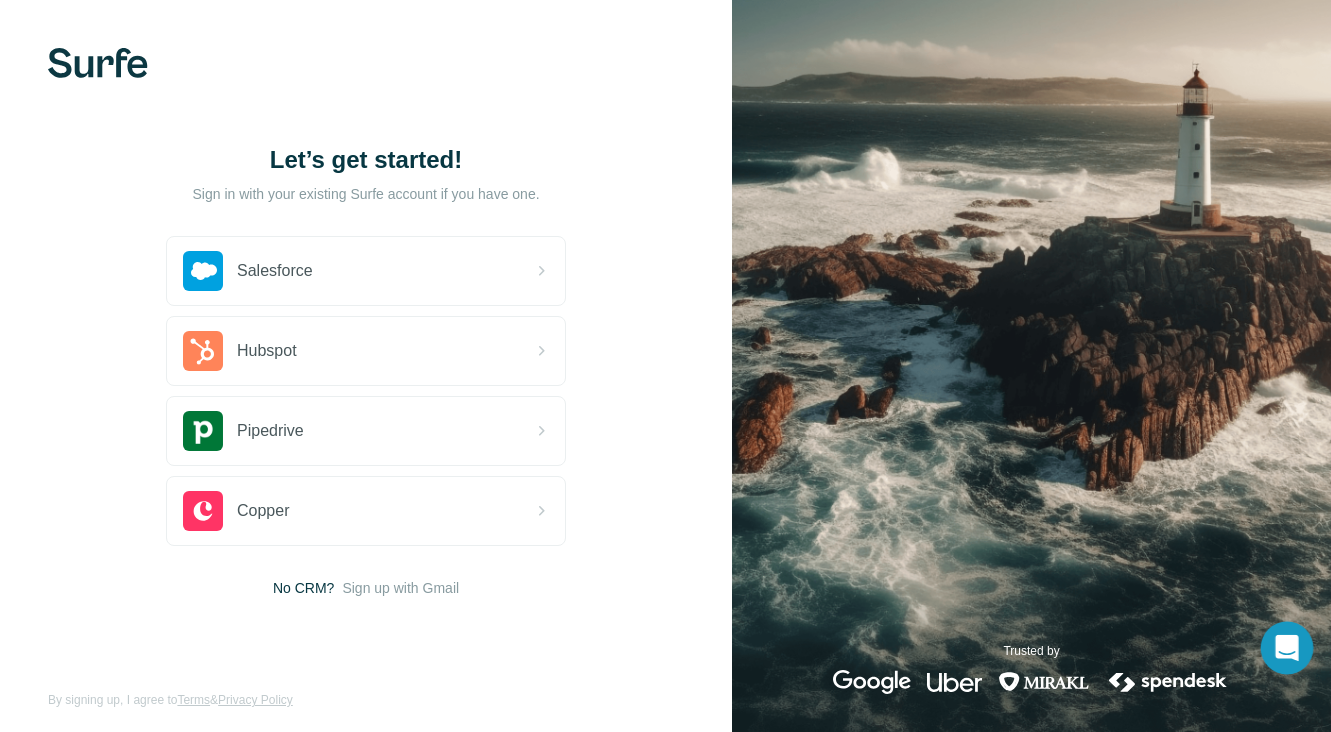 click 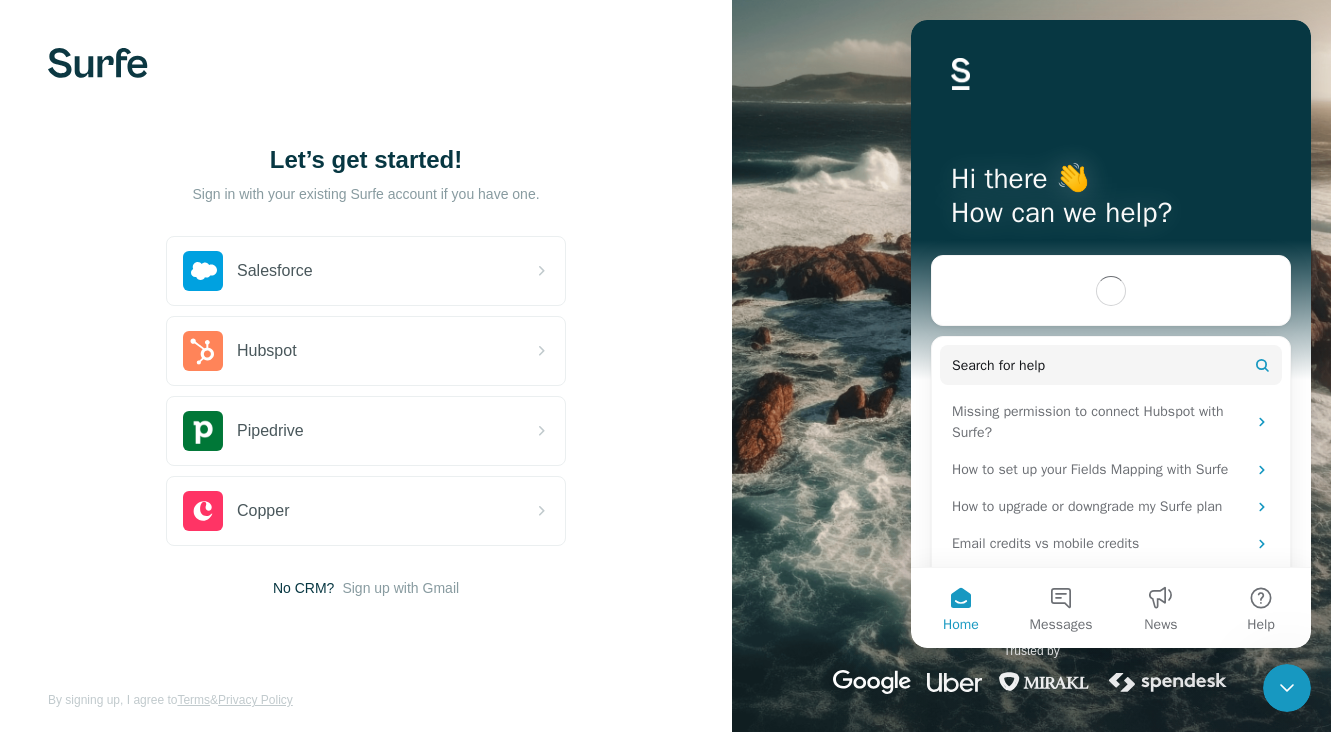 scroll, scrollTop: 0, scrollLeft: 0, axis: both 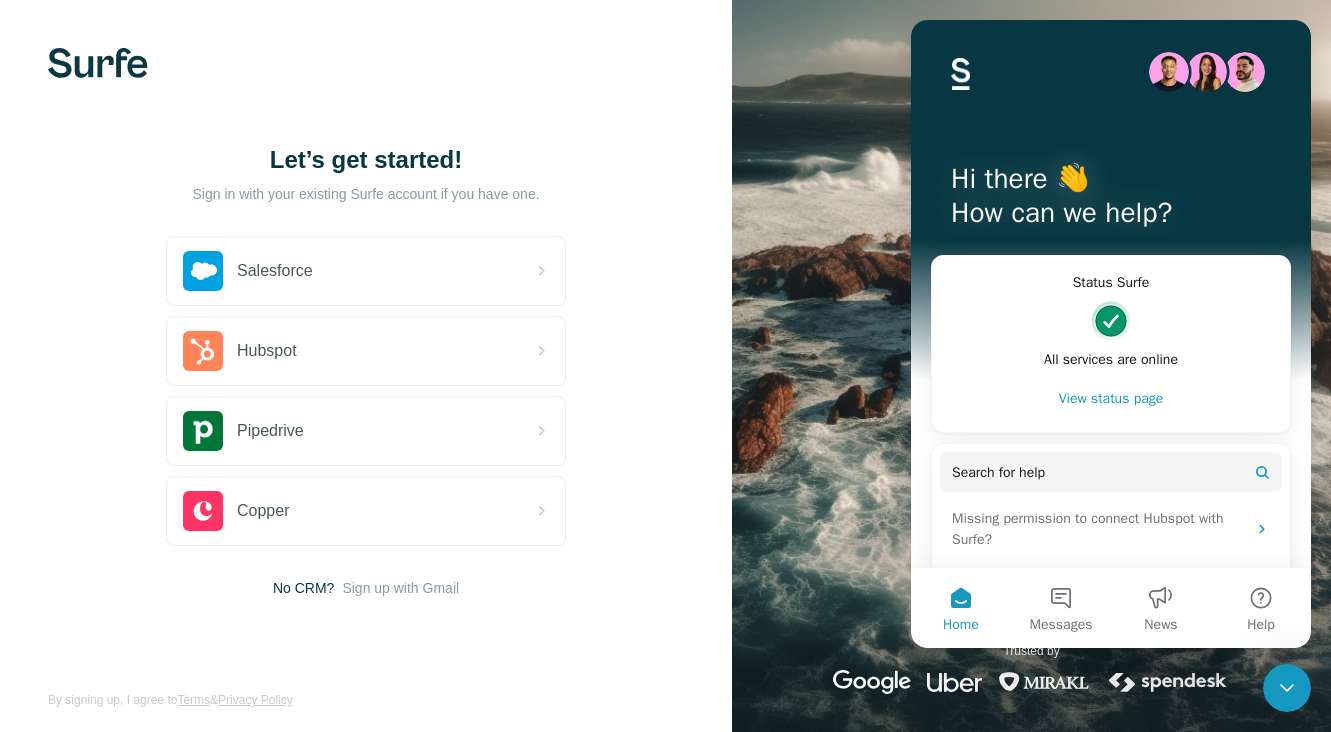 click on "View status page" at bounding box center [1111, 398] 